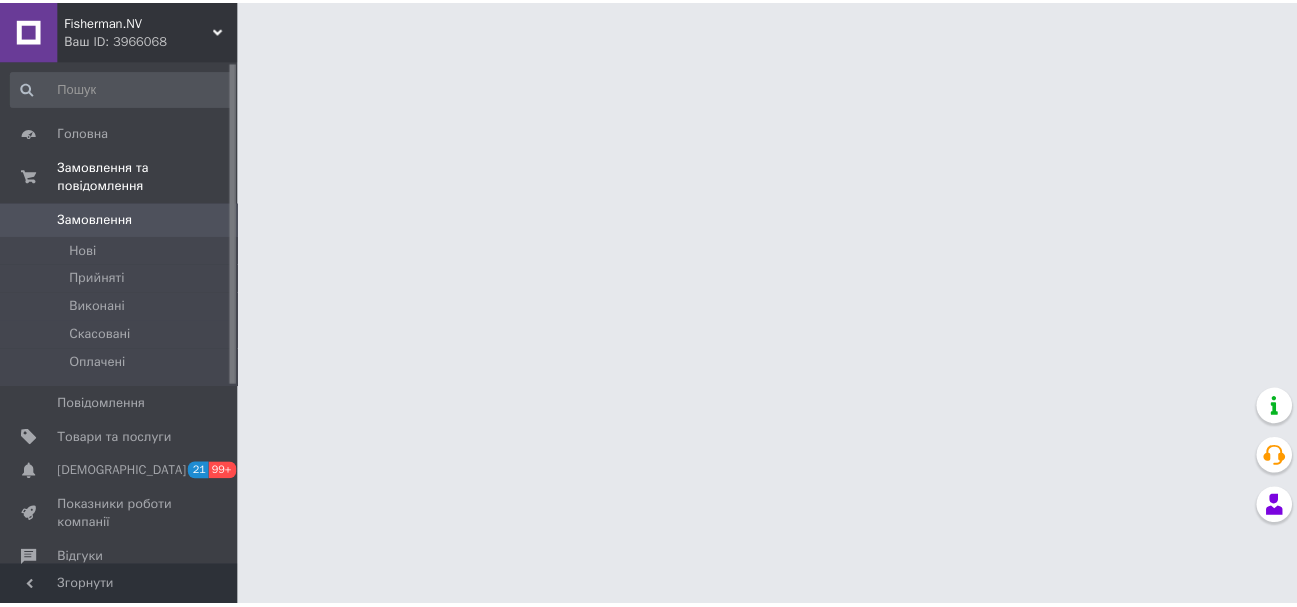 scroll, scrollTop: 0, scrollLeft: 0, axis: both 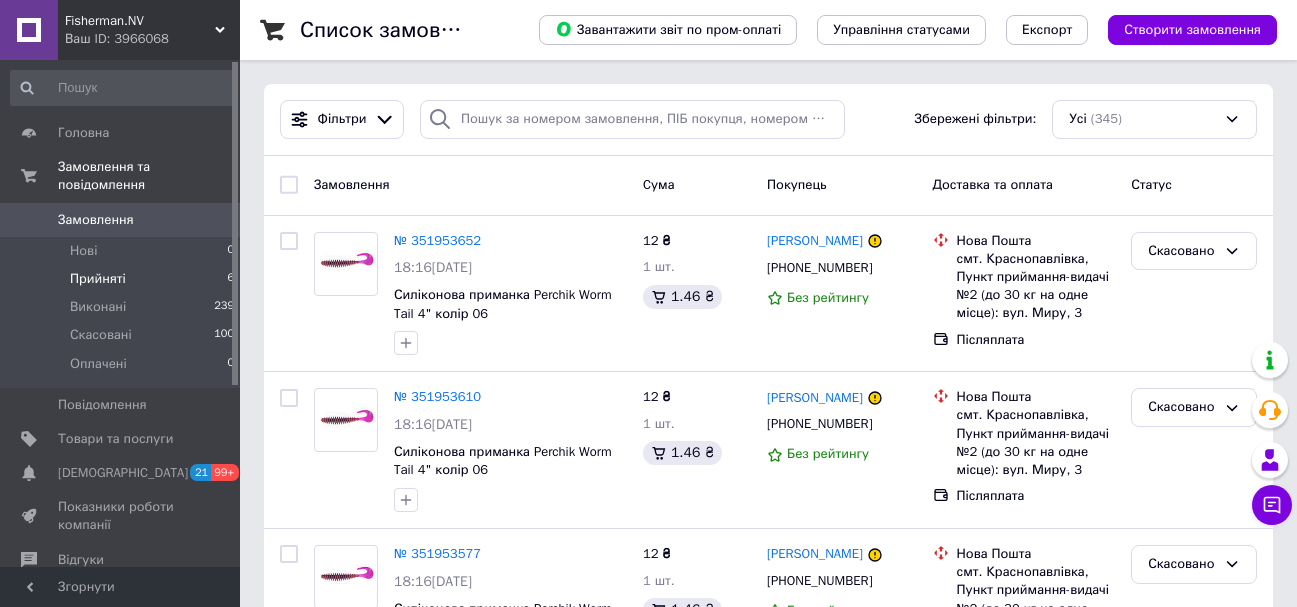 click on "Прийняті 6" at bounding box center [123, 279] 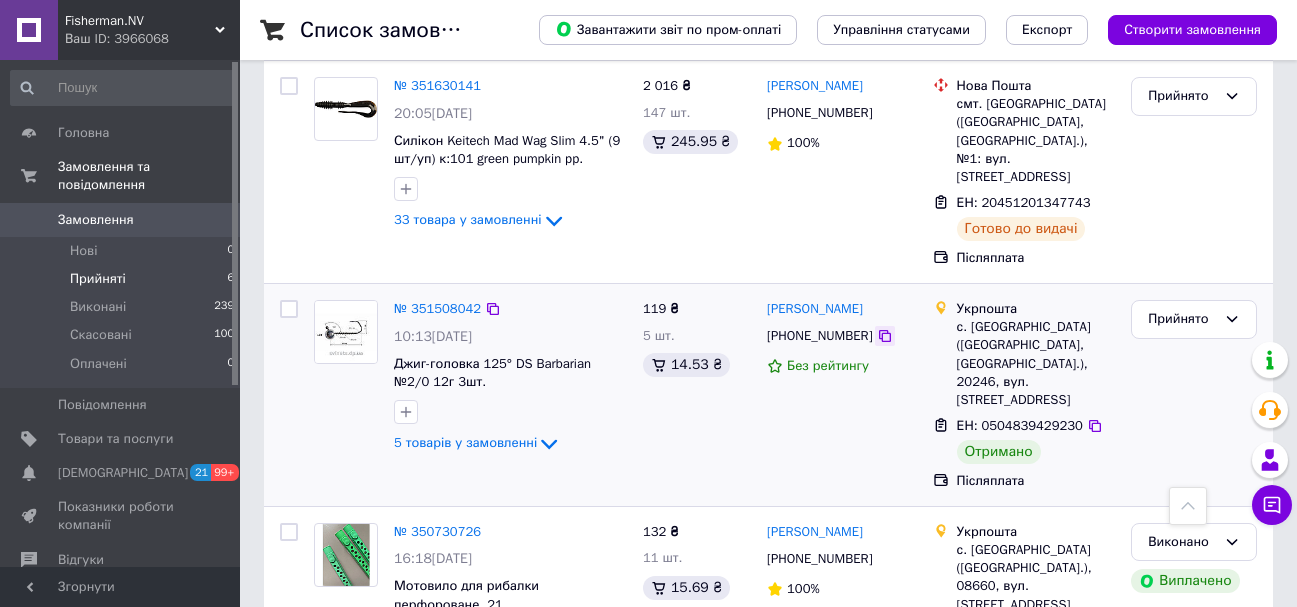 scroll, scrollTop: 859, scrollLeft: 0, axis: vertical 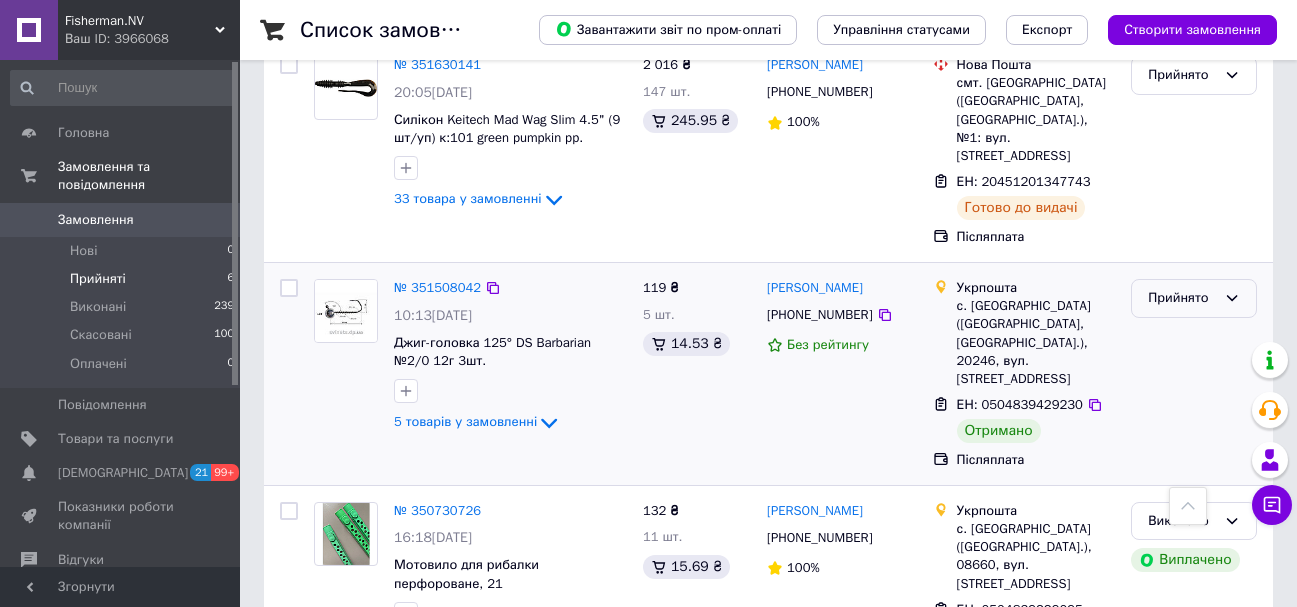 click on "Прийнято" at bounding box center (1182, 298) 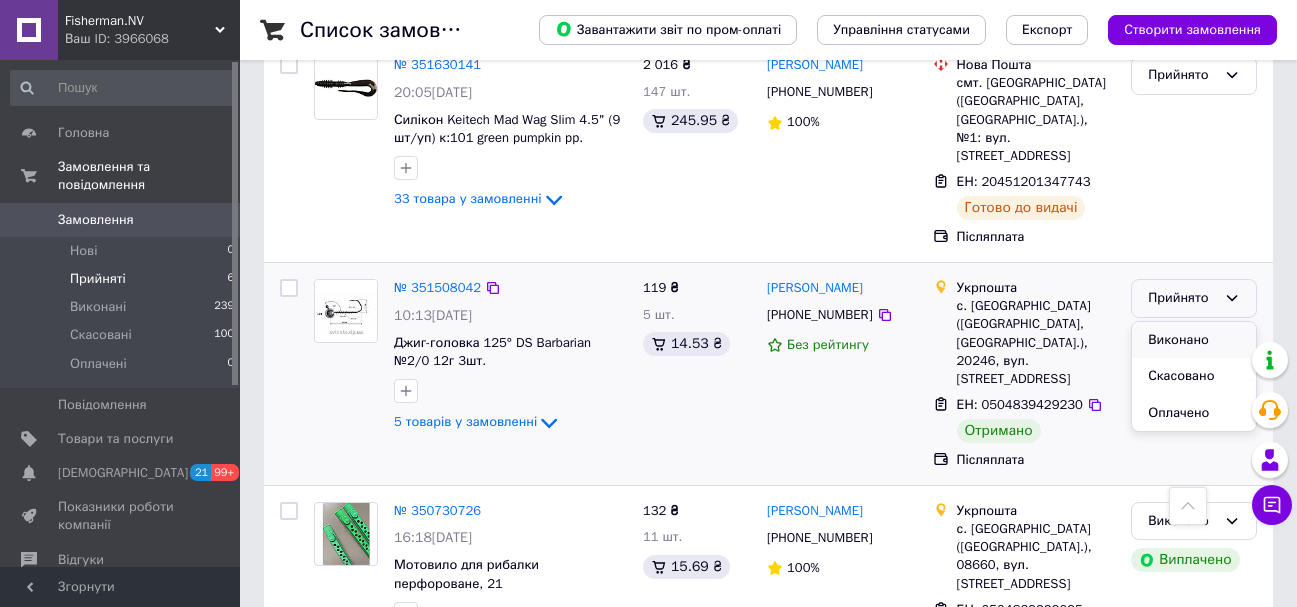 click on "Виконано" at bounding box center [1194, 340] 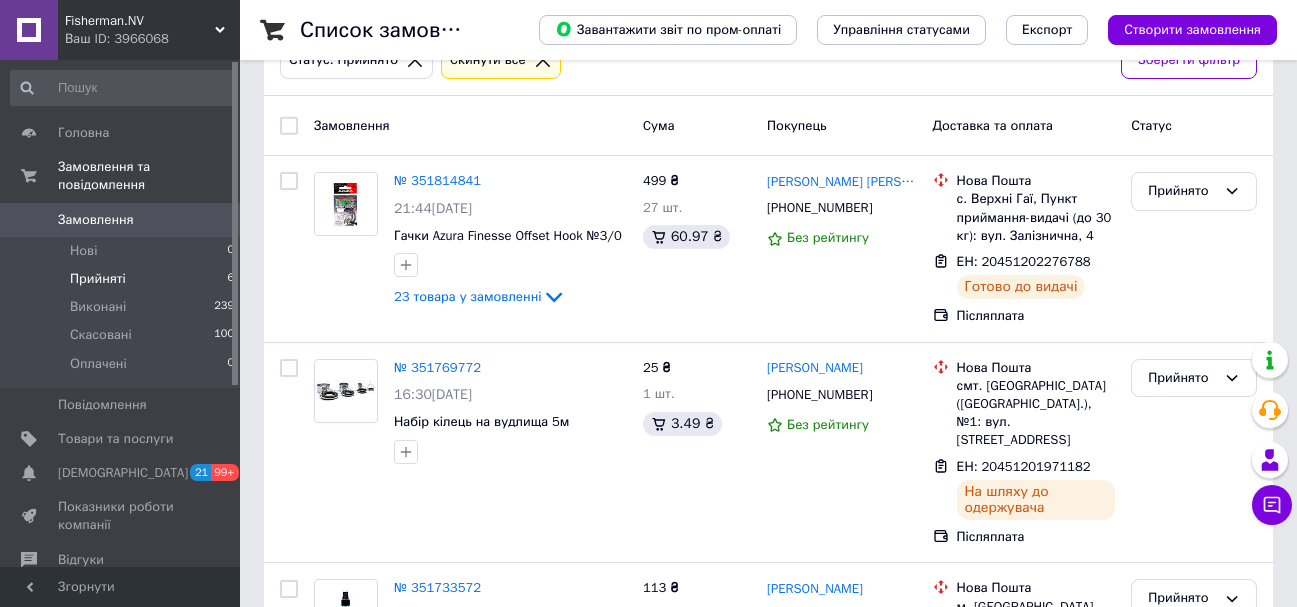 scroll, scrollTop: 0, scrollLeft: 0, axis: both 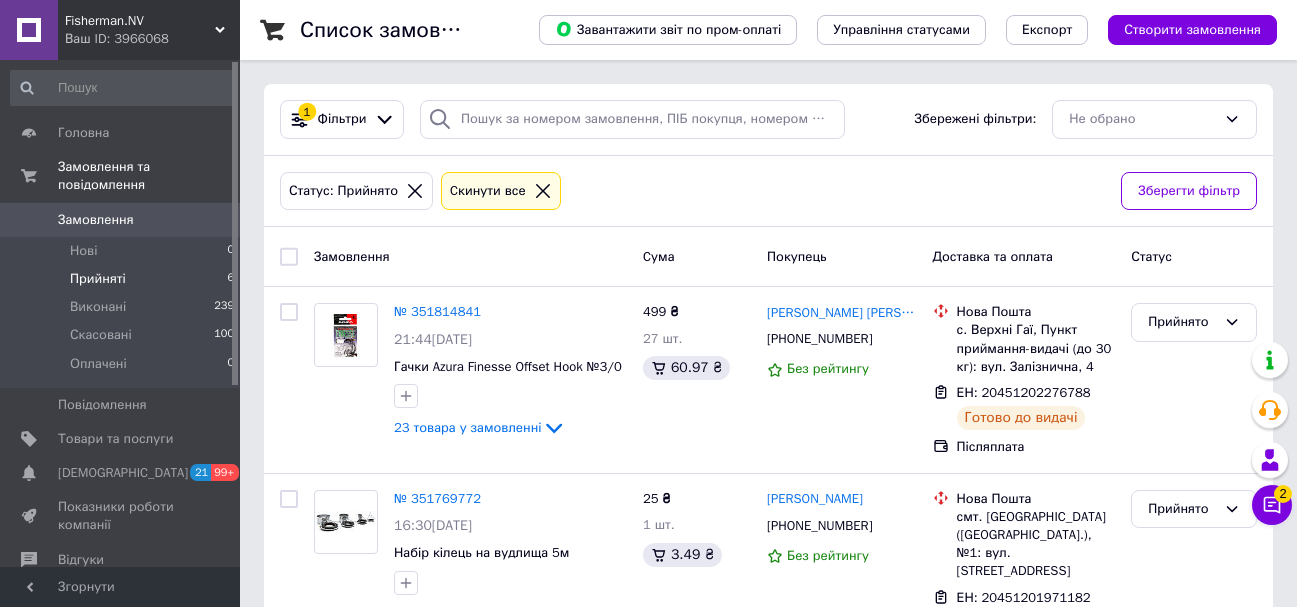click on "Прийняті 6" at bounding box center (123, 279) 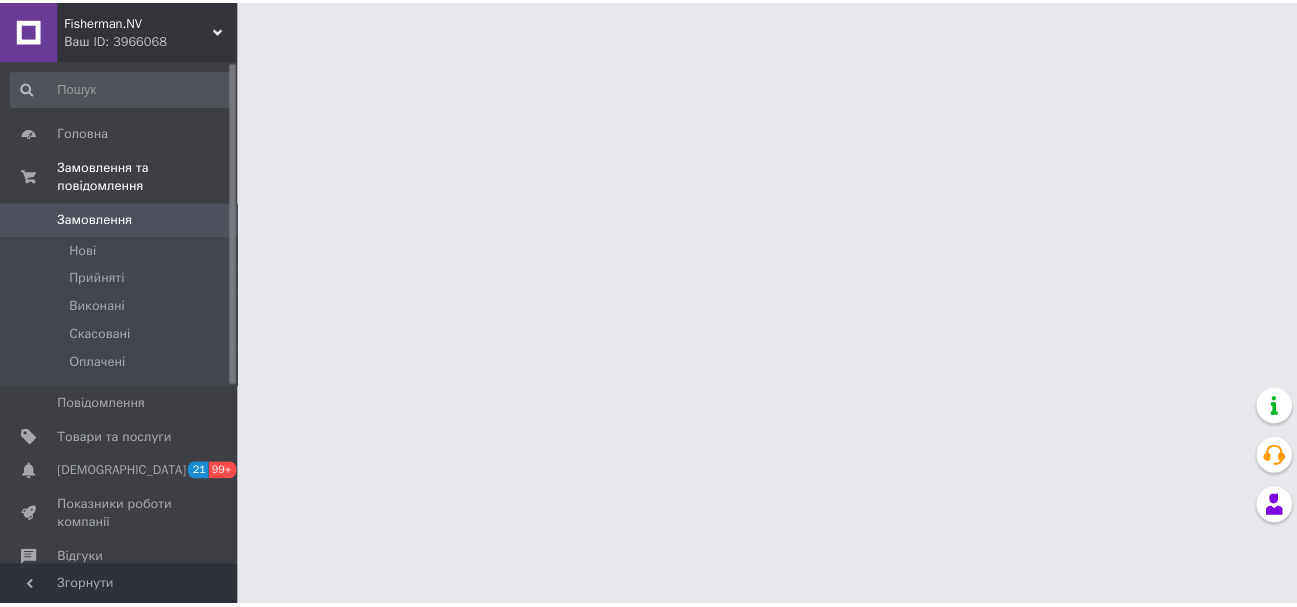scroll, scrollTop: 0, scrollLeft: 0, axis: both 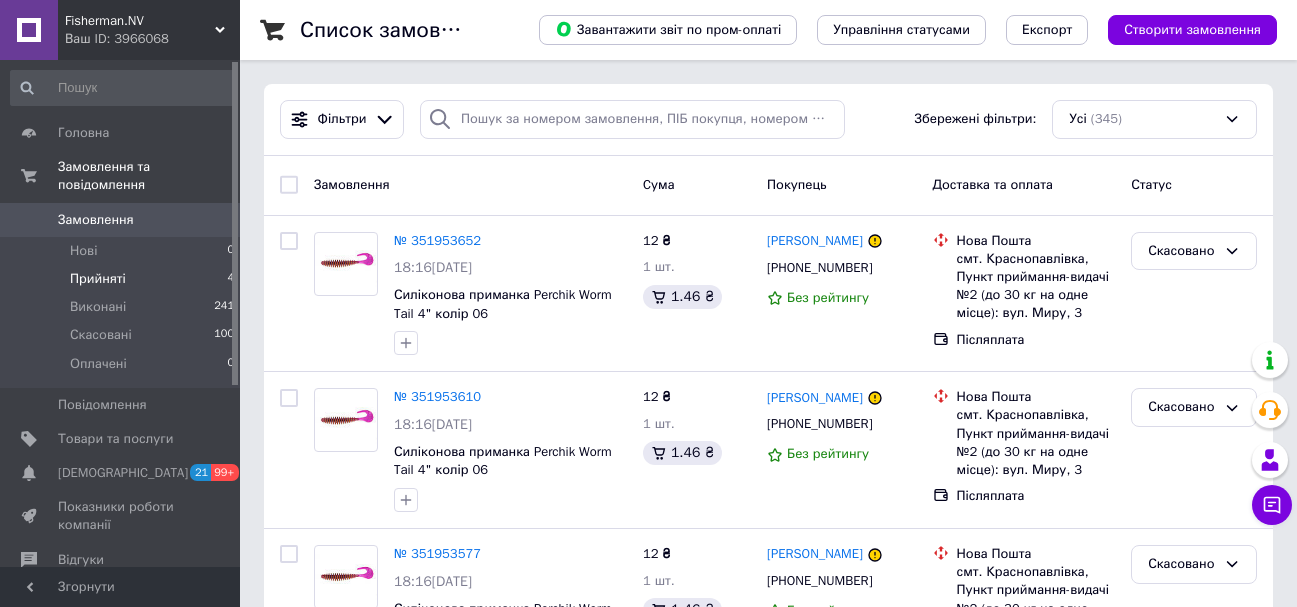 click on "Прийняті 4" at bounding box center [123, 279] 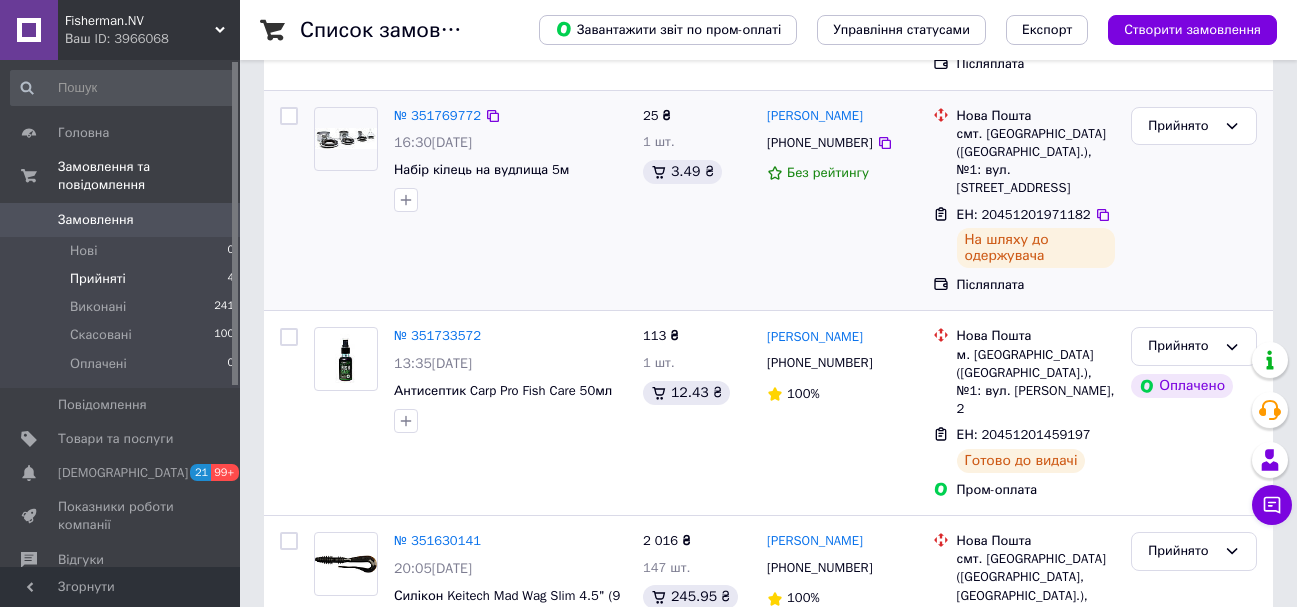 scroll, scrollTop: 465, scrollLeft: 0, axis: vertical 